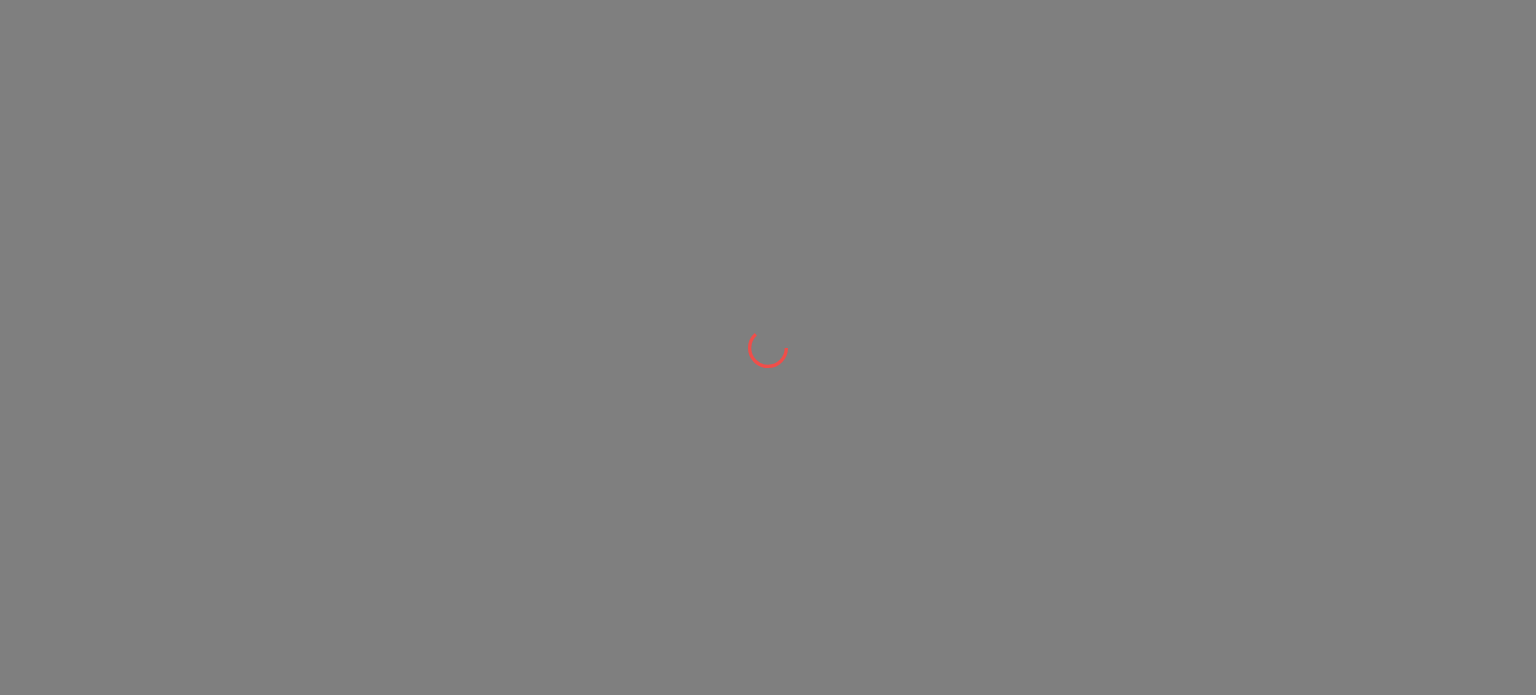 scroll, scrollTop: 0, scrollLeft: 0, axis: both 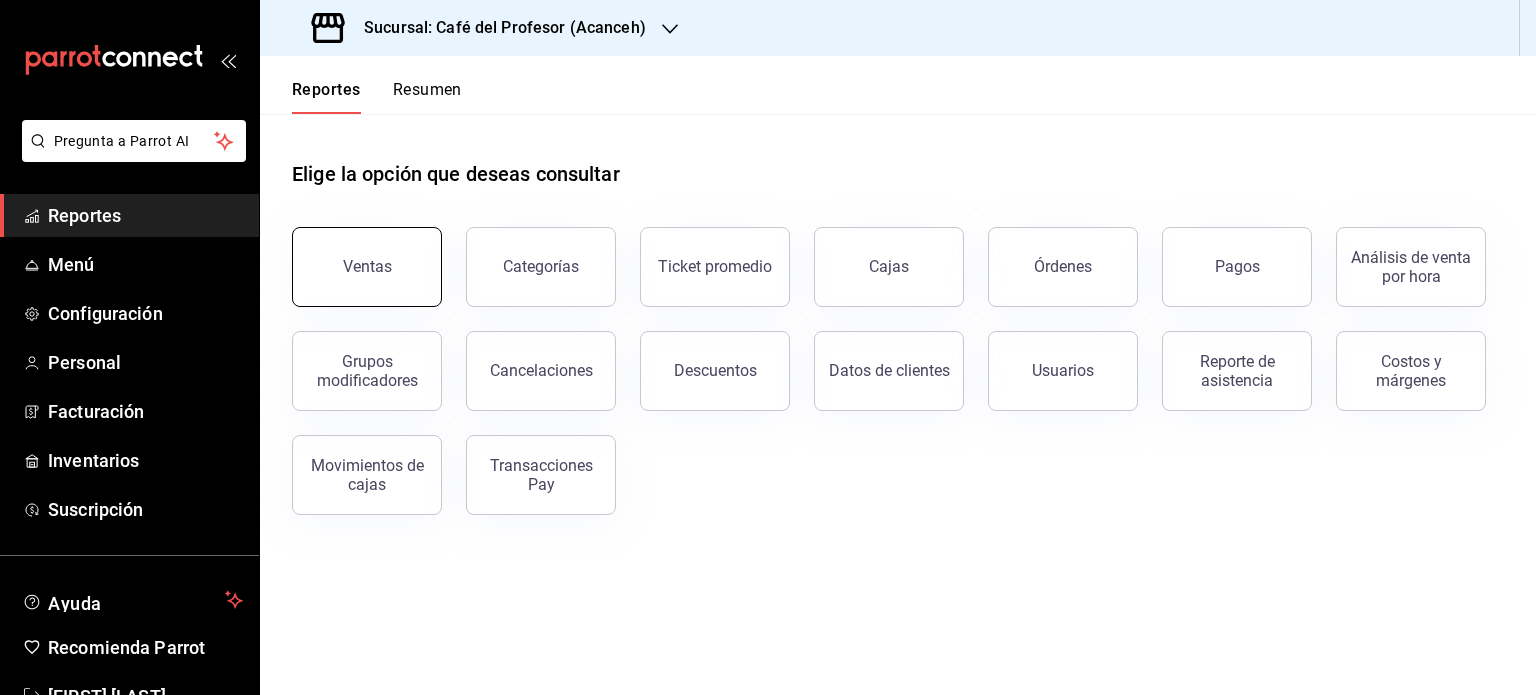 click on "Ventas" at bounding box center (367, 267) 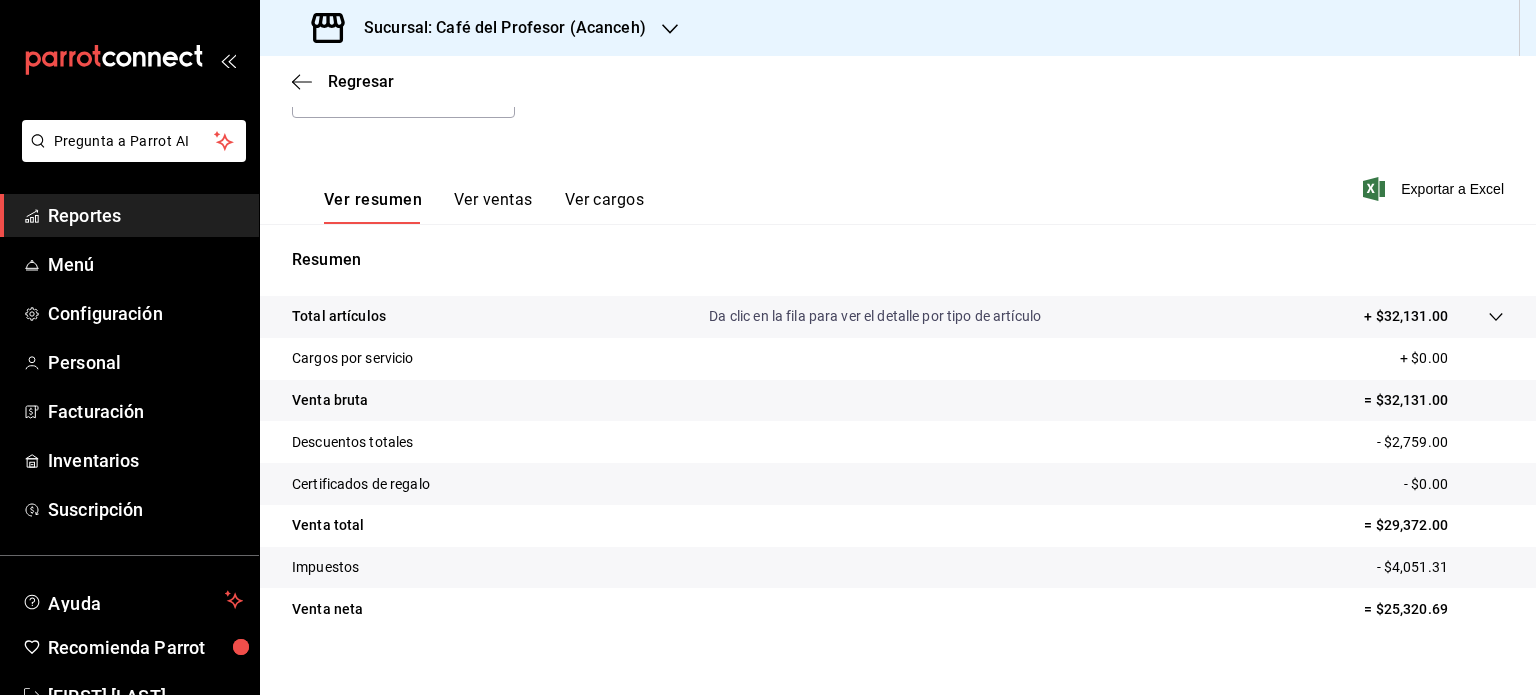 scroll, scrollTop: 0, scrollLeft: 0, axis: both 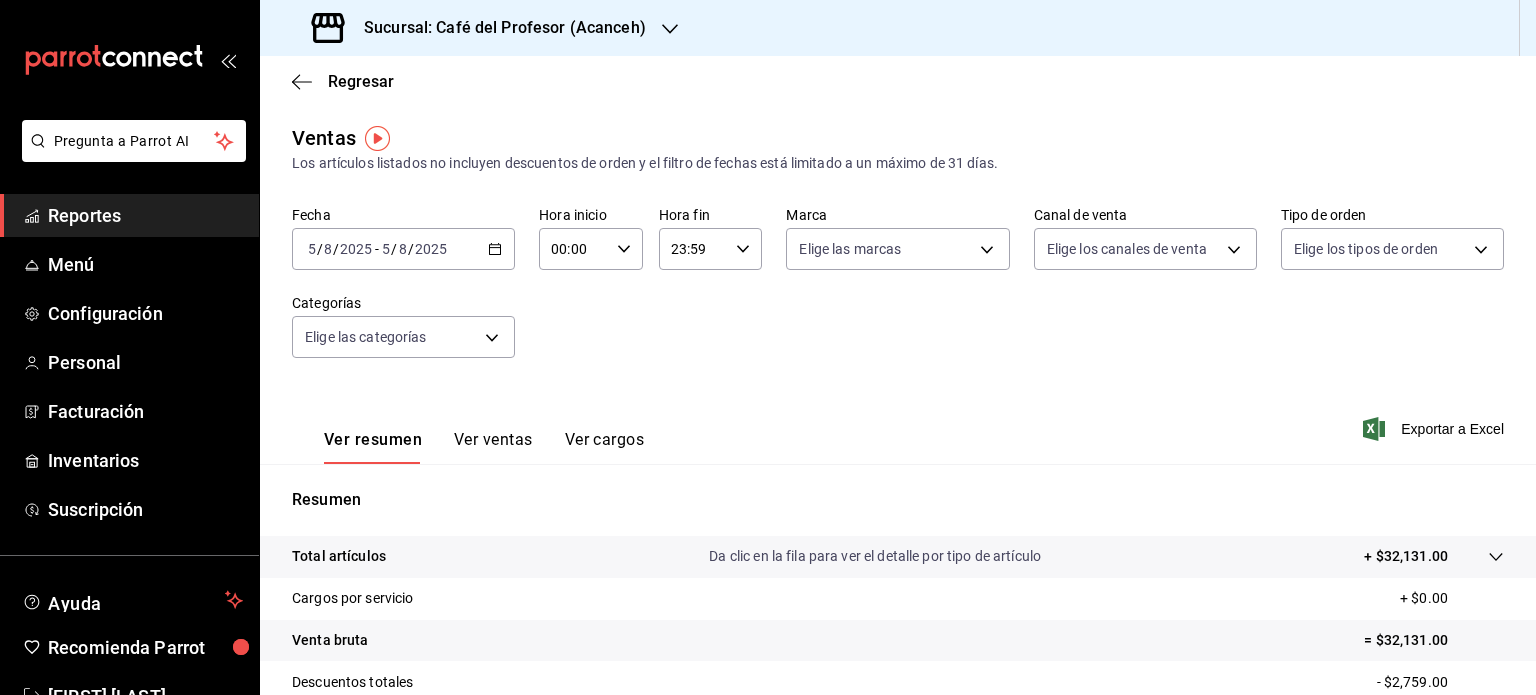 click 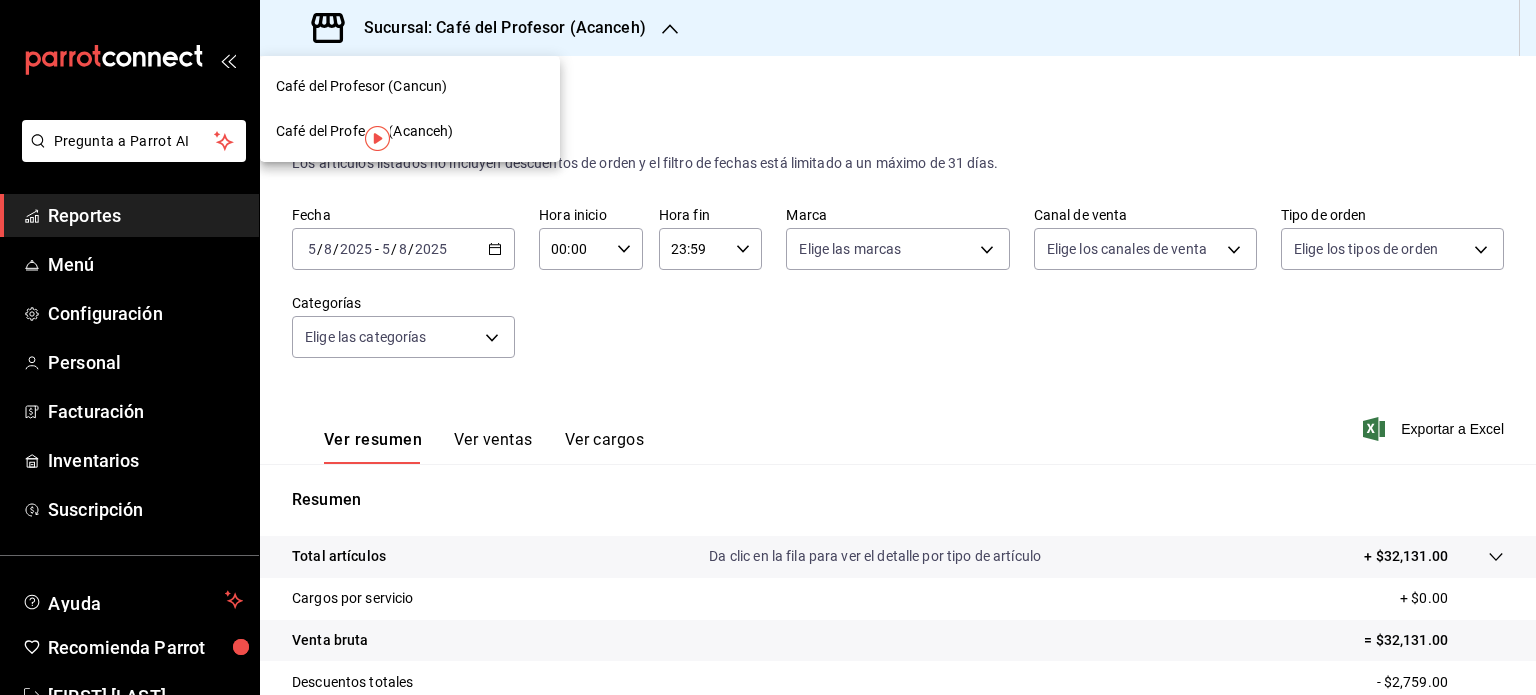 click on "Café del Profesor (Cancun)" at bounding box center (410, 86) 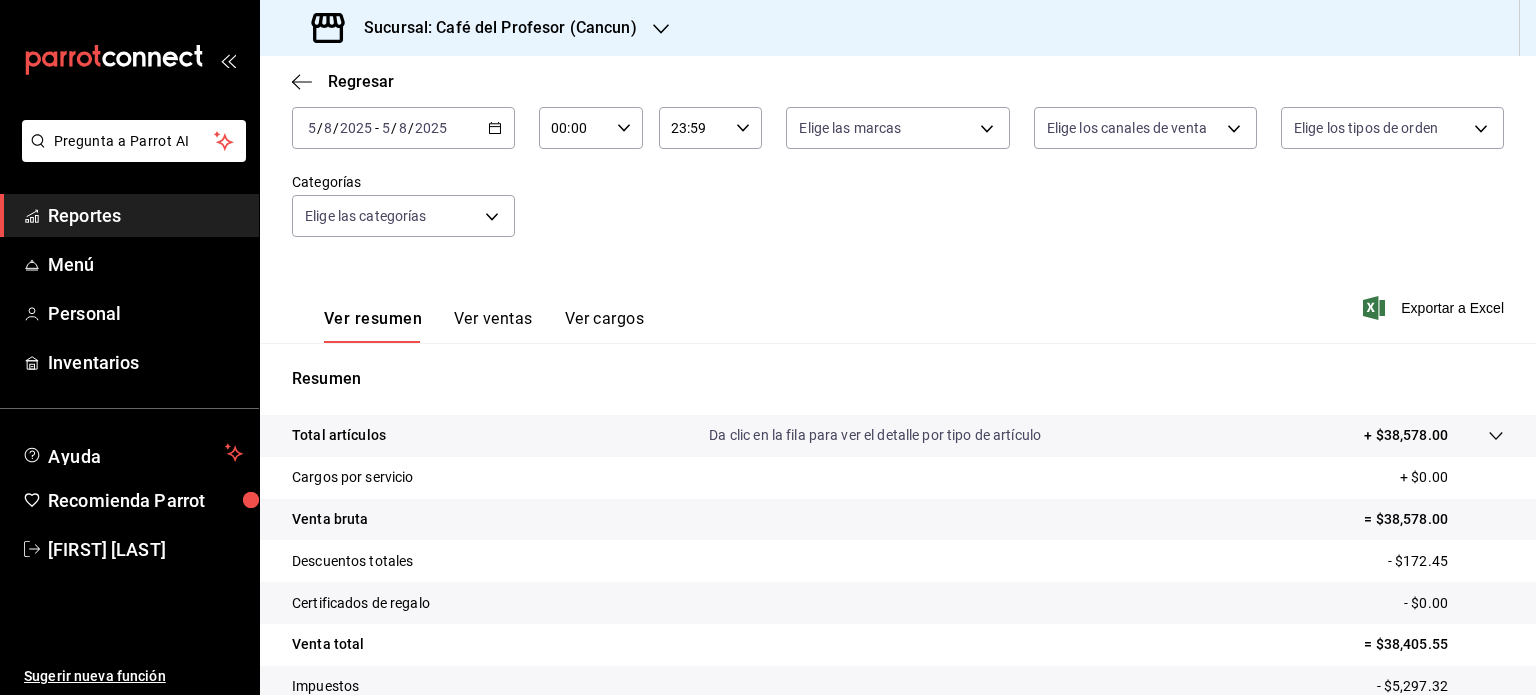 scroll, scrollTop: 0, scrollLeft: 0, axis: both 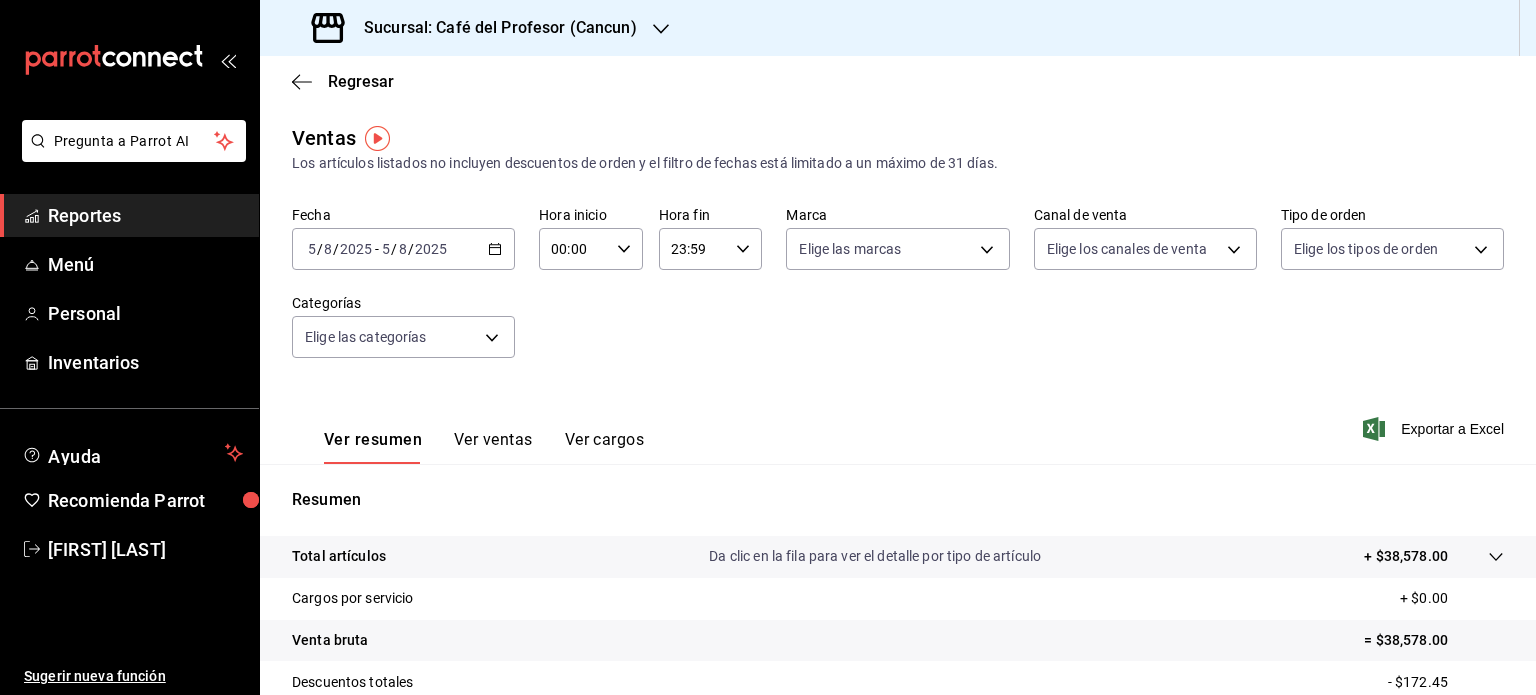 click 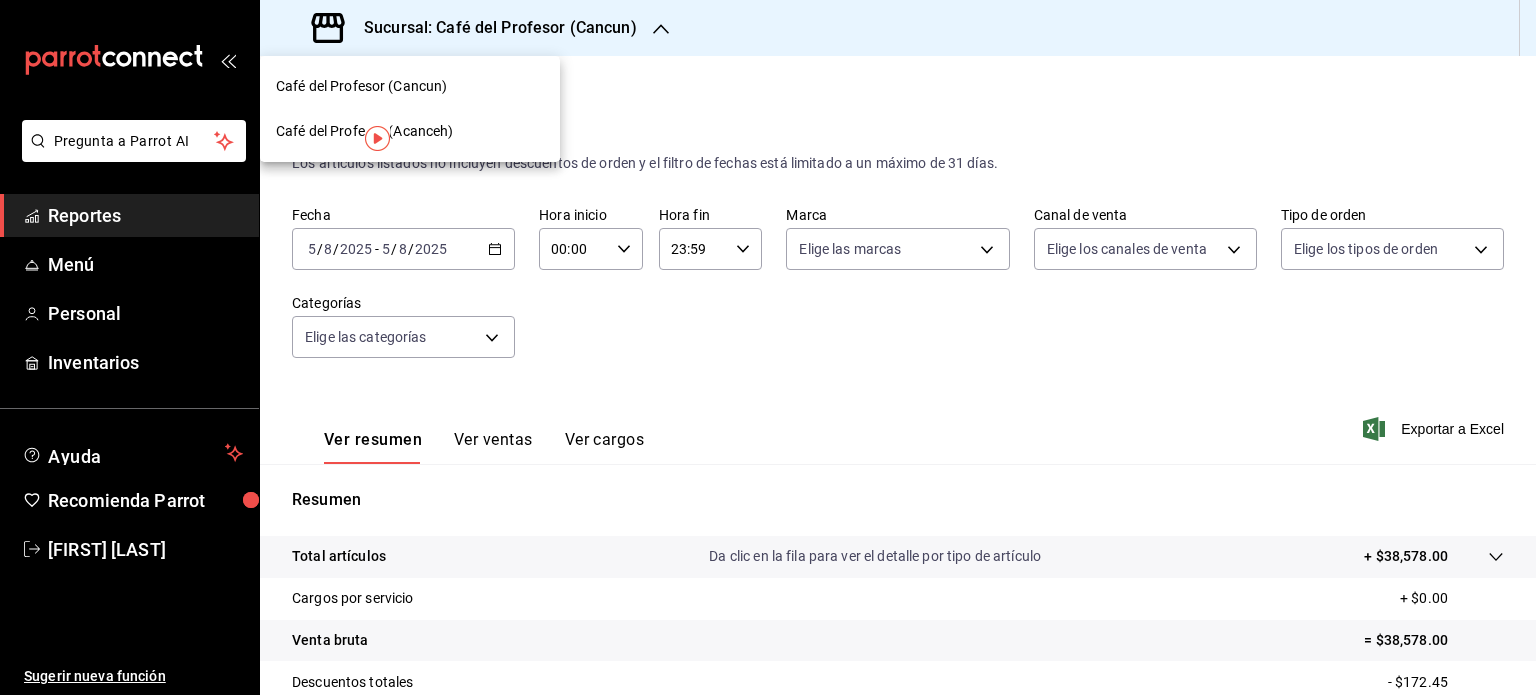 click on "Café del Profesor (Acanceh)" at bounding box center (410, 131) 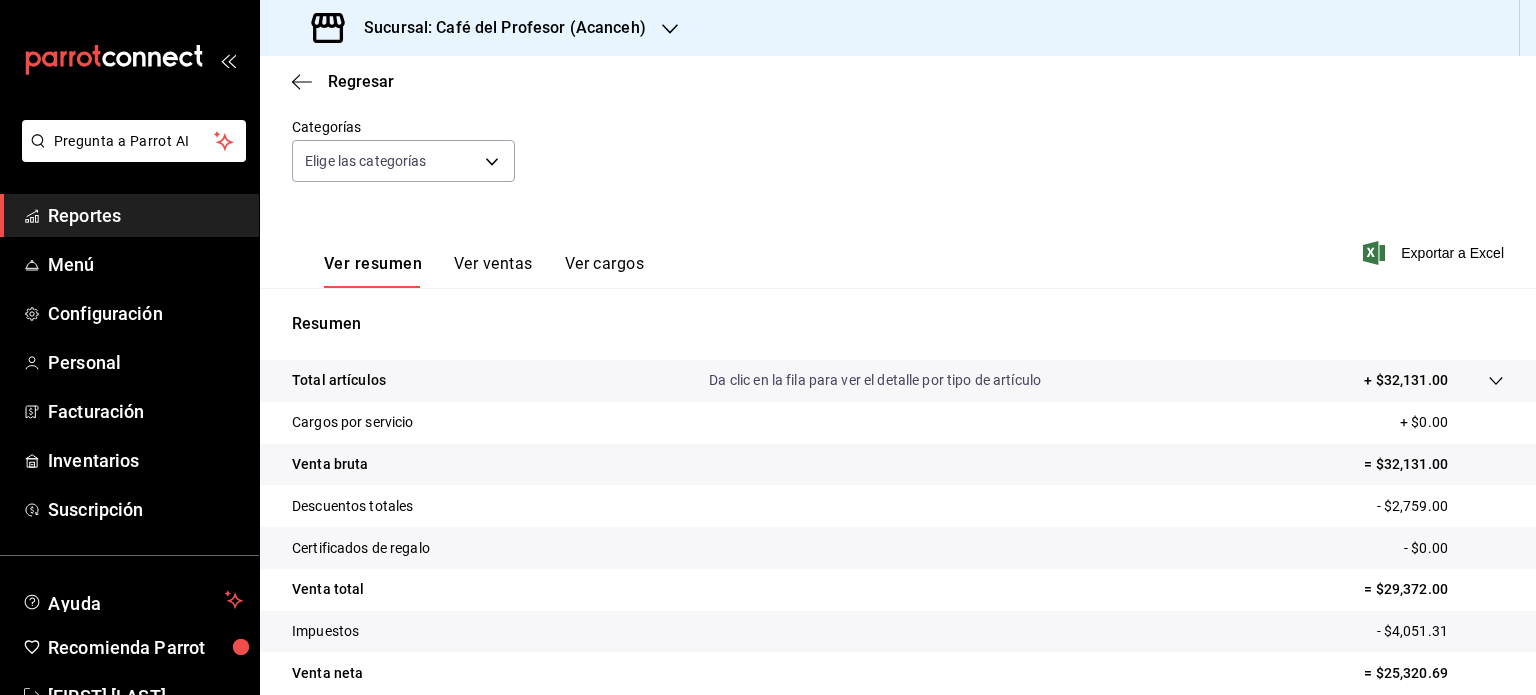scroll, scrollTop: 0, scrollLeft: 0, axis: both 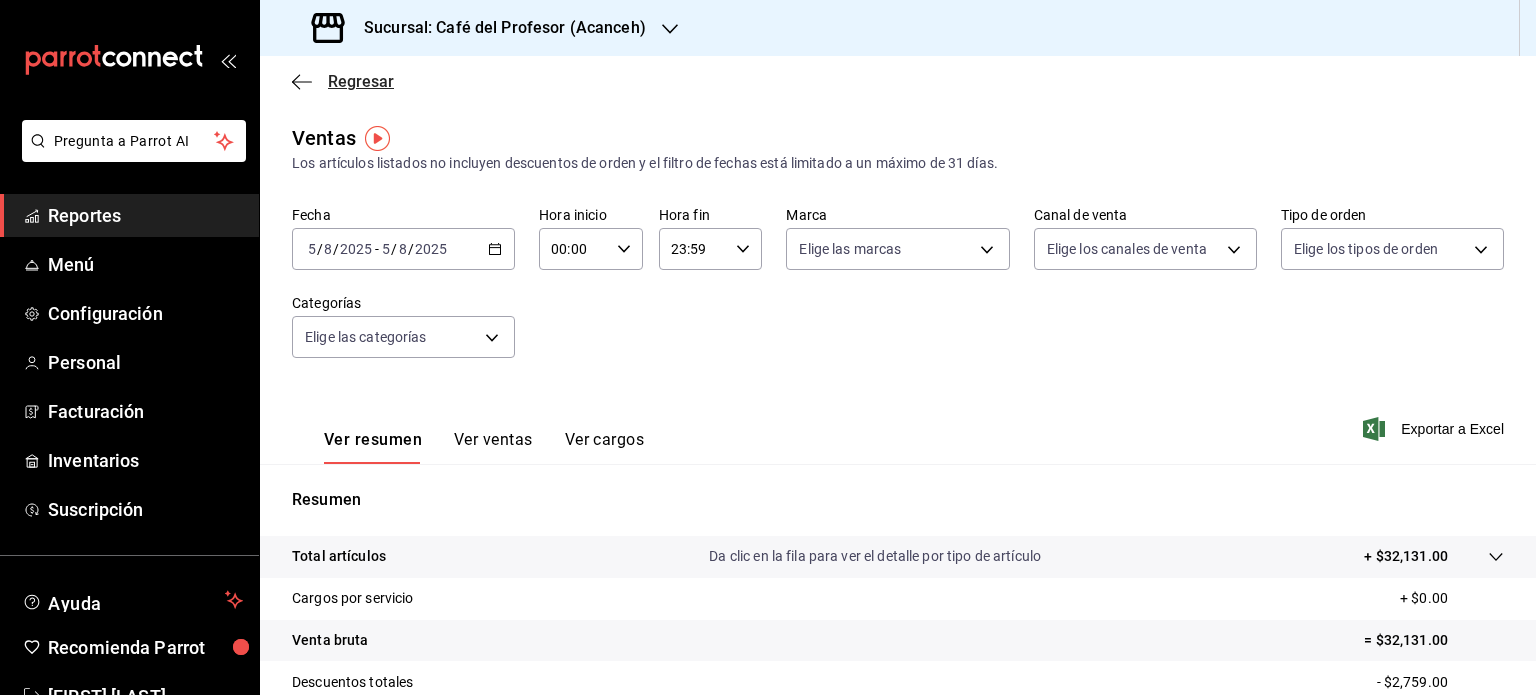 click 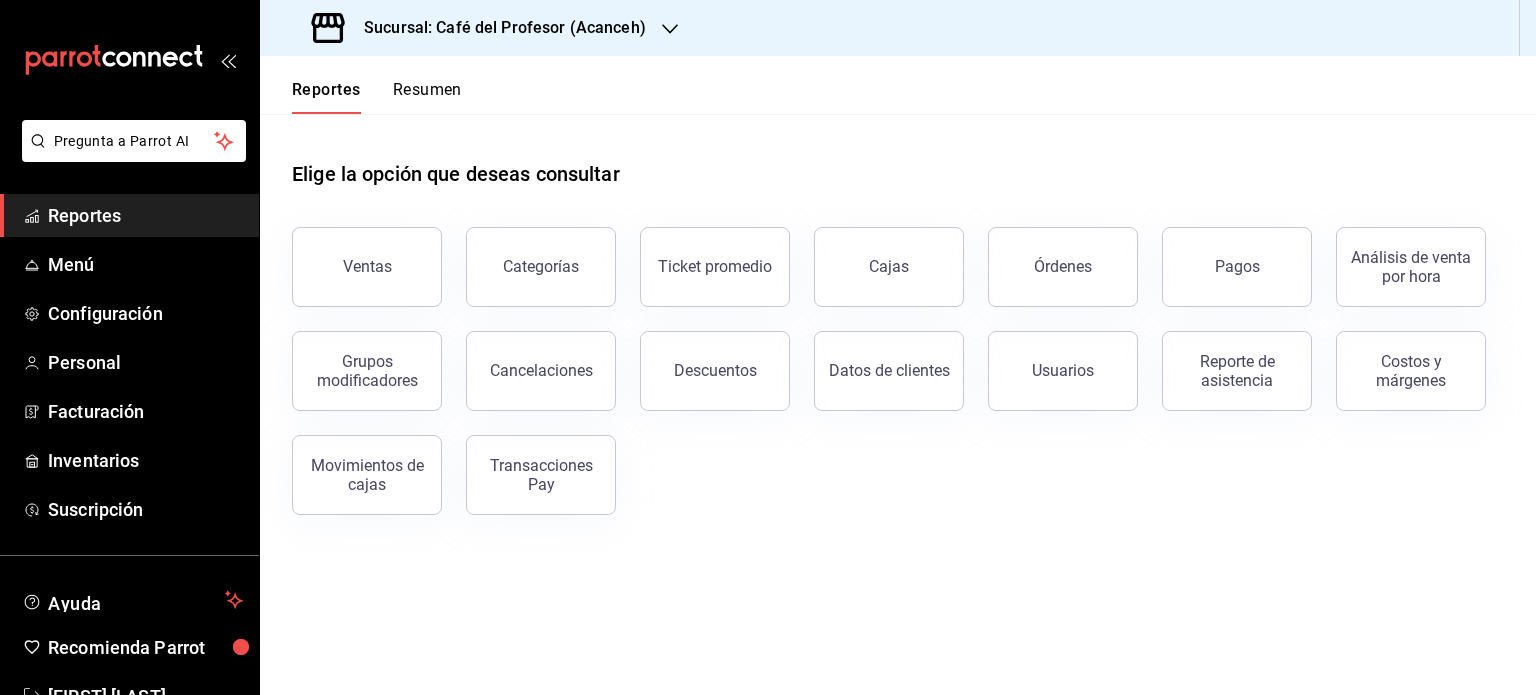 click on "Resumen" at bounding box center (427, 97) 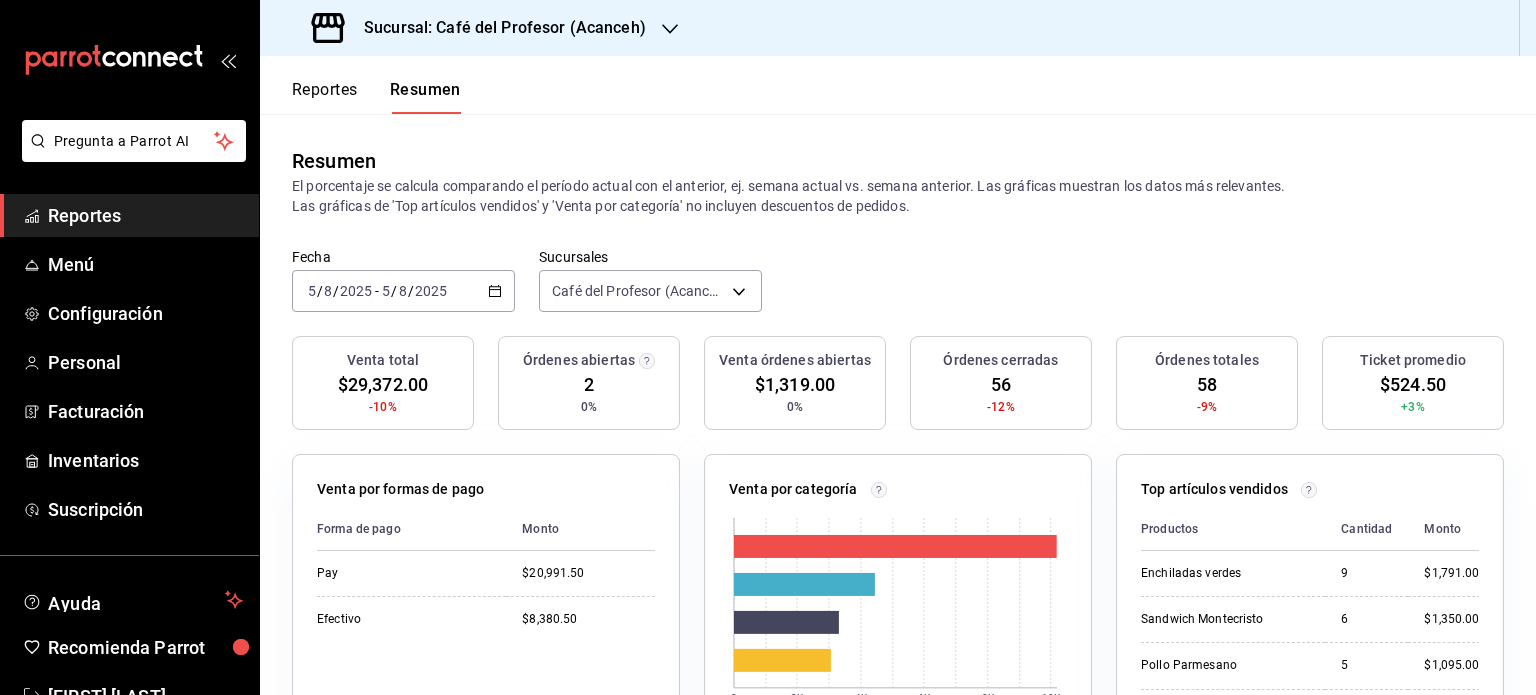 click on "Sucursal: Café del Profesor (Acanceh)" at bounding box center [481, 28] 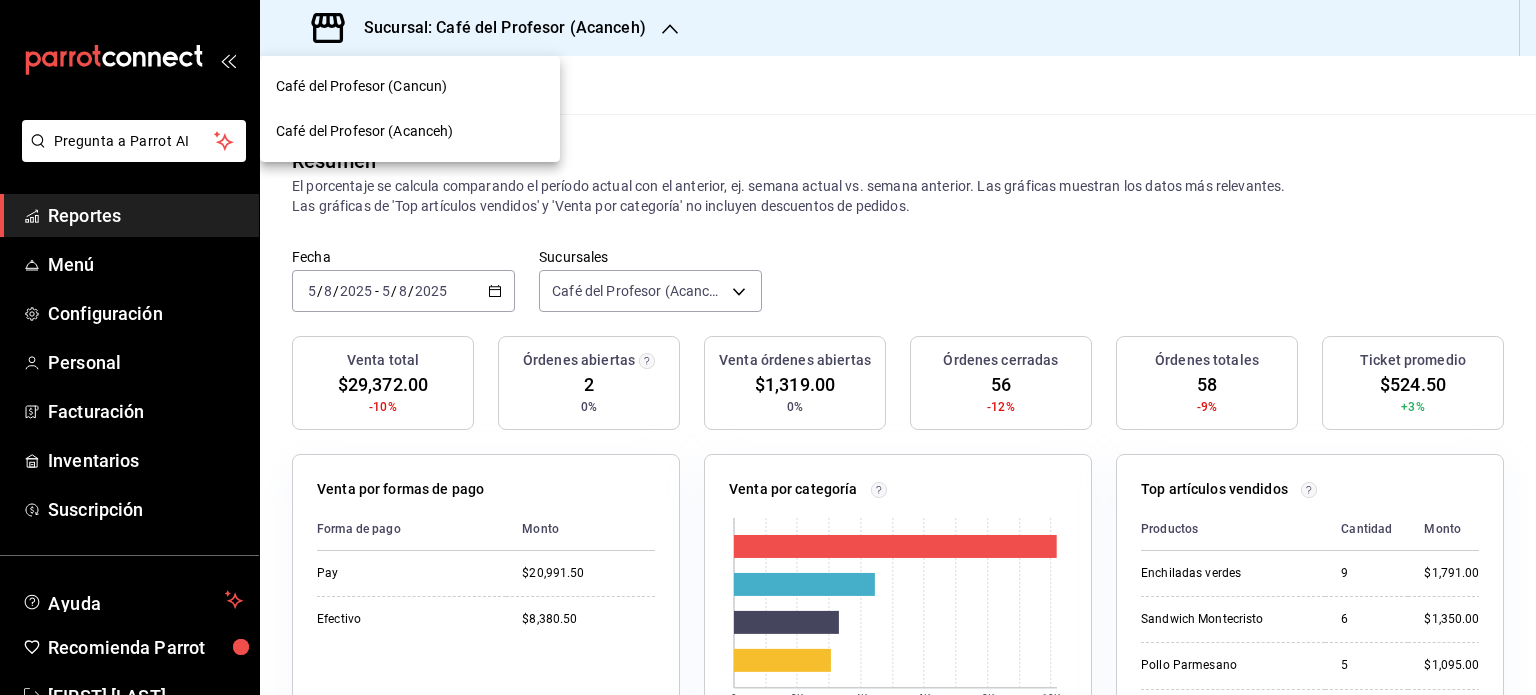 click on "Café del Profesor (Cancun)" at bounding box center [410, 86] 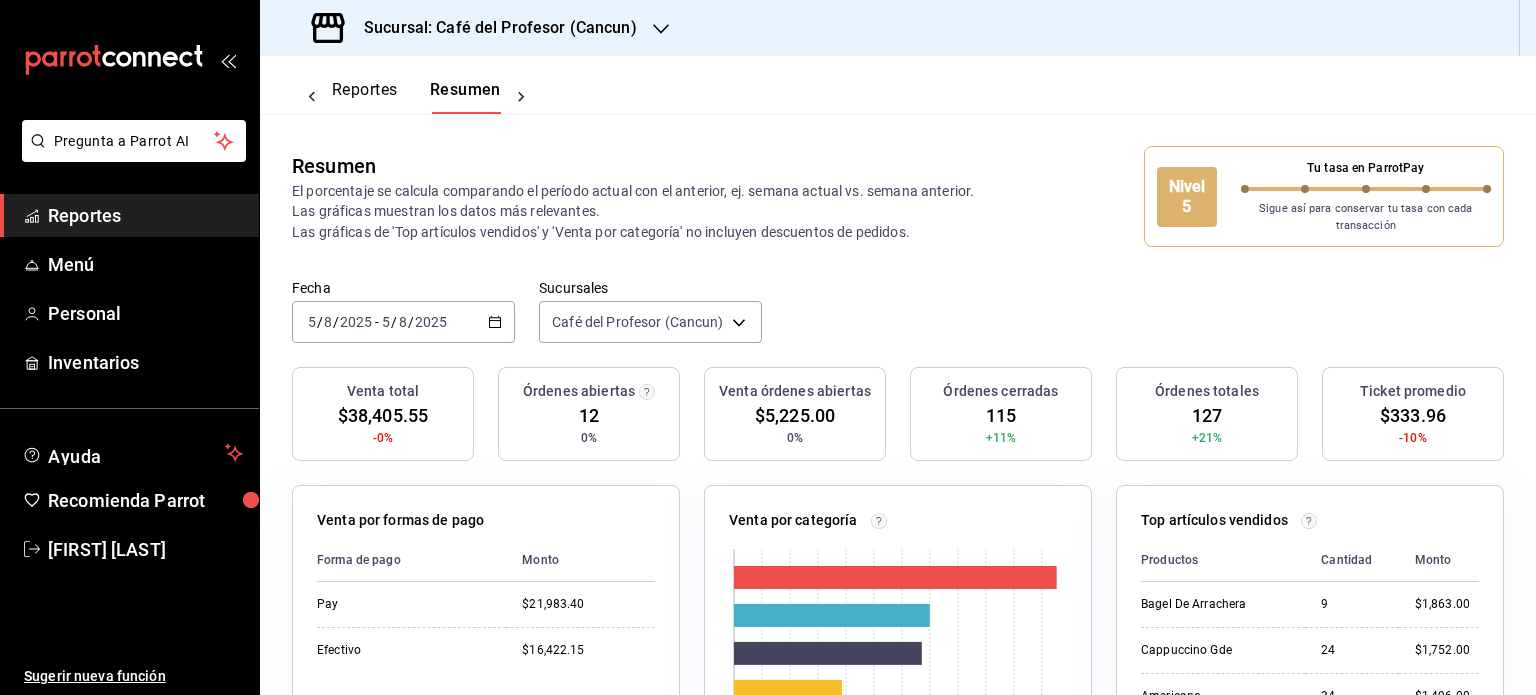click 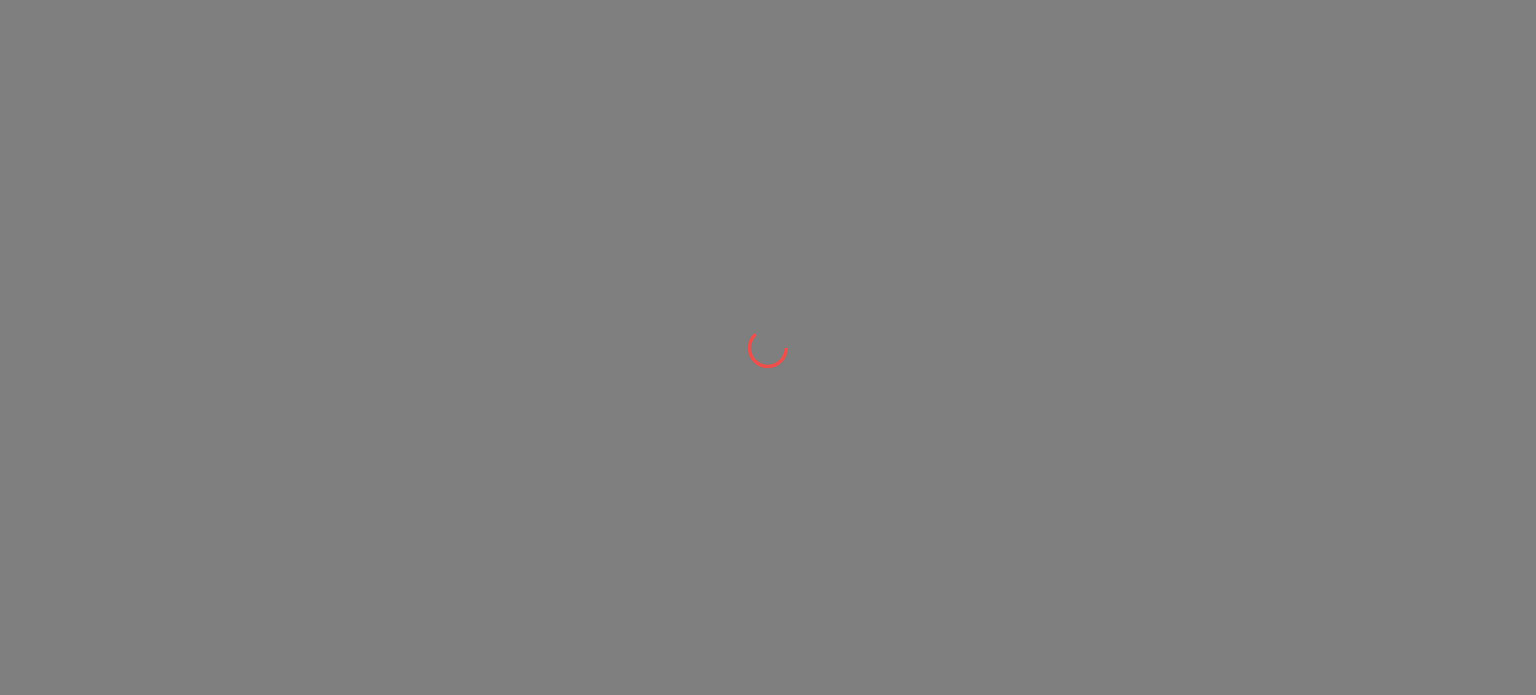 scroll, scrollTop: 0, scrollLeft: 0, axis: both 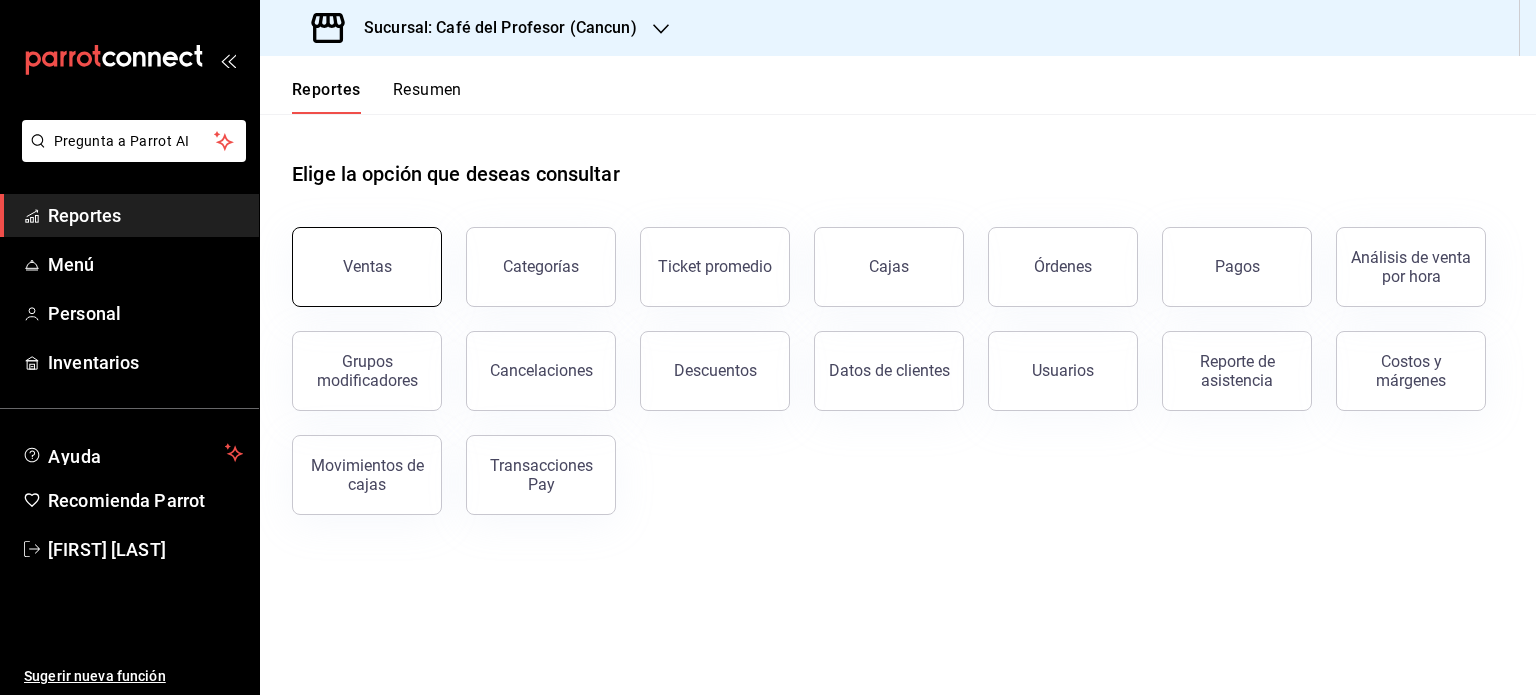 click on "Ventas" at bounding box center (367, 267) 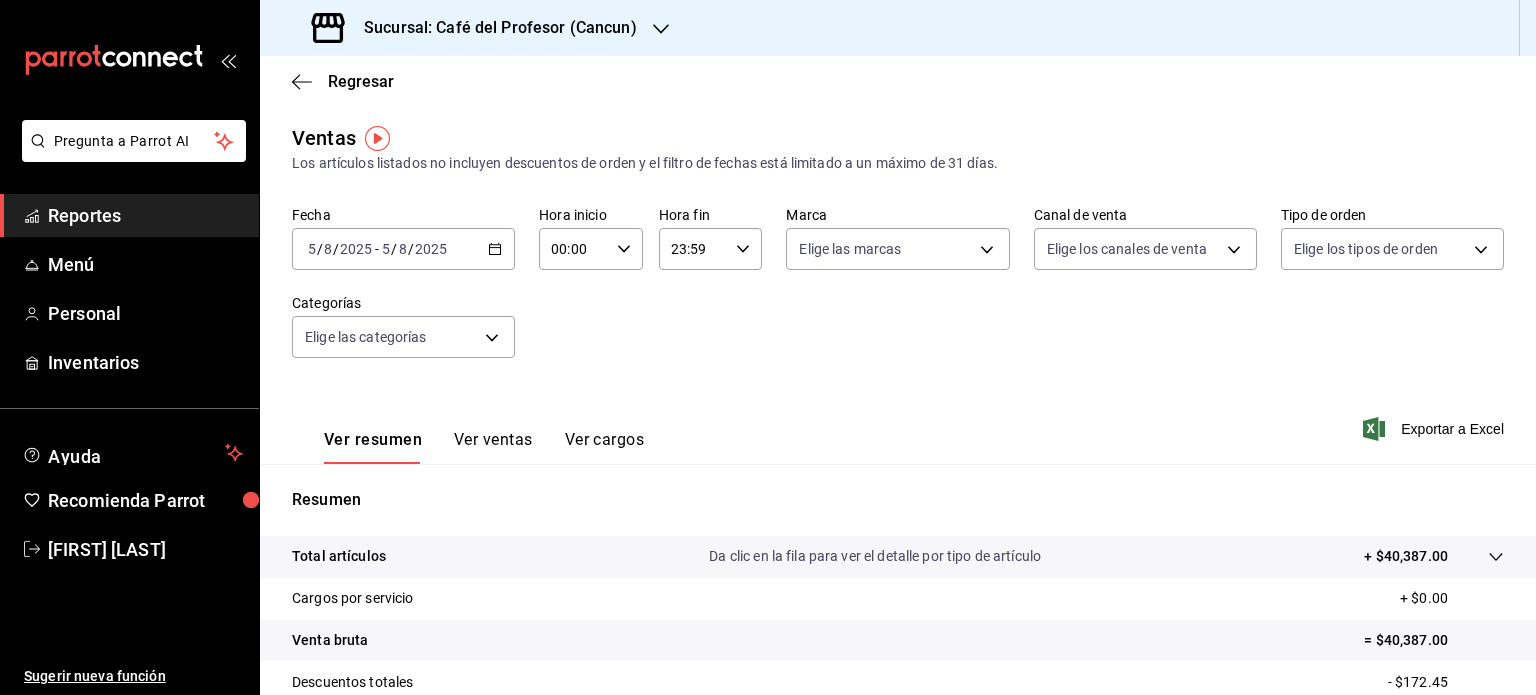 click on "Ver resumen Ver ventas Ver cargos Exportar a Excel" at bounding box center [898, 423] 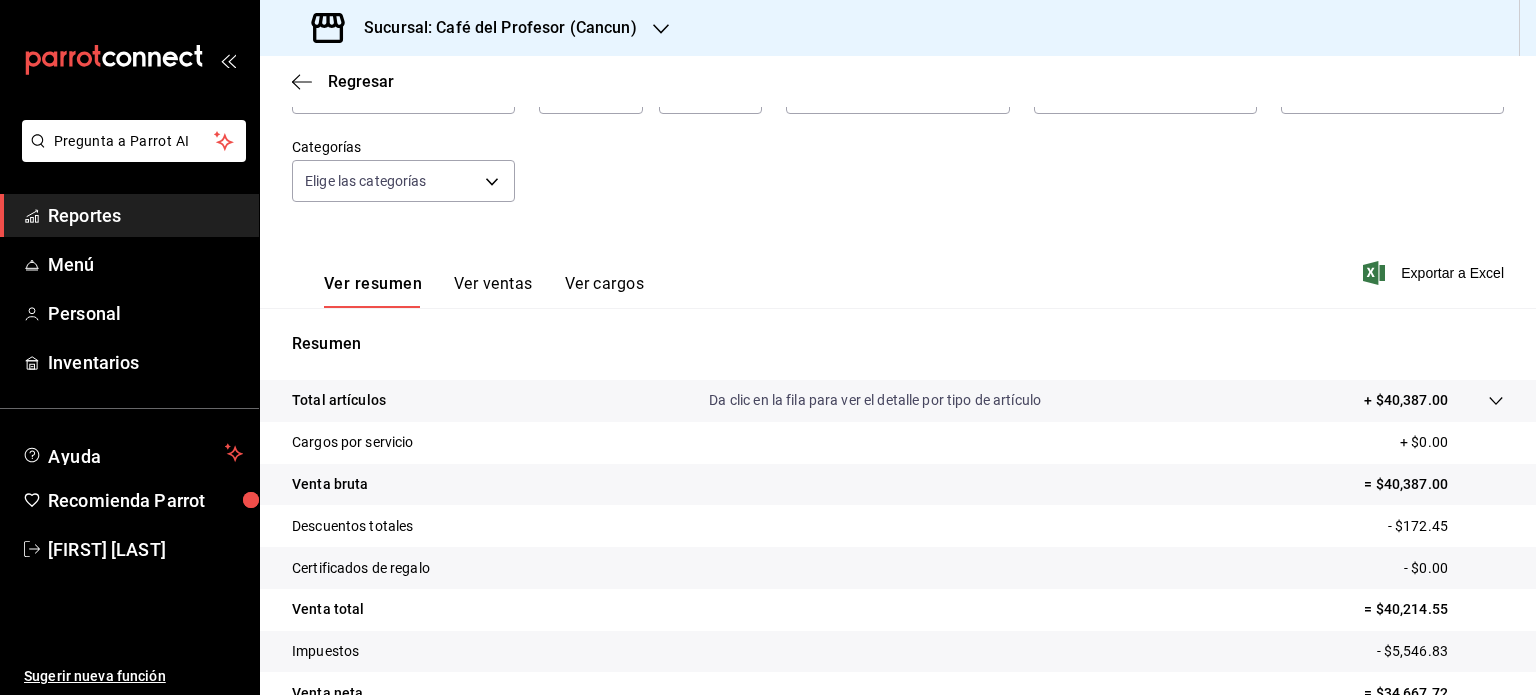 scroll, scrollTop: 130, scrollLeft: 0, axis: vertical 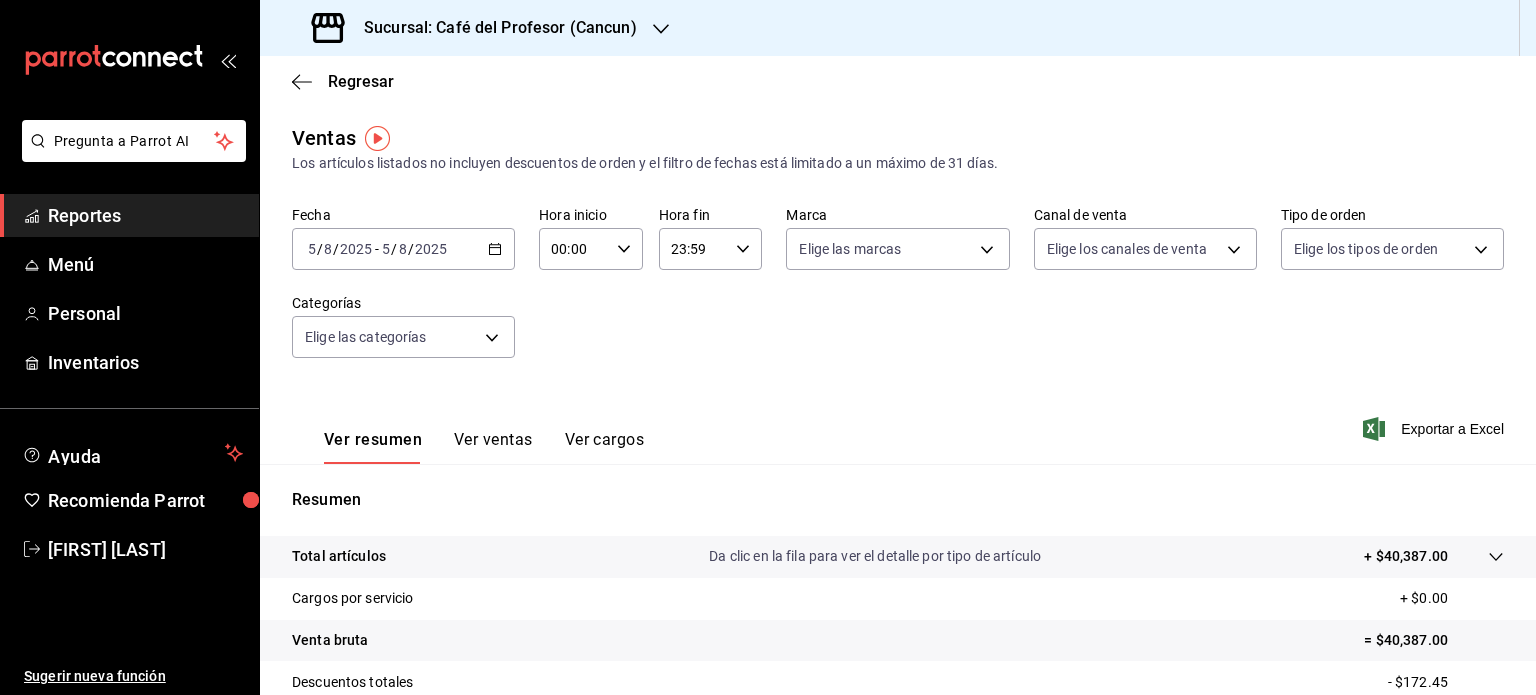 click 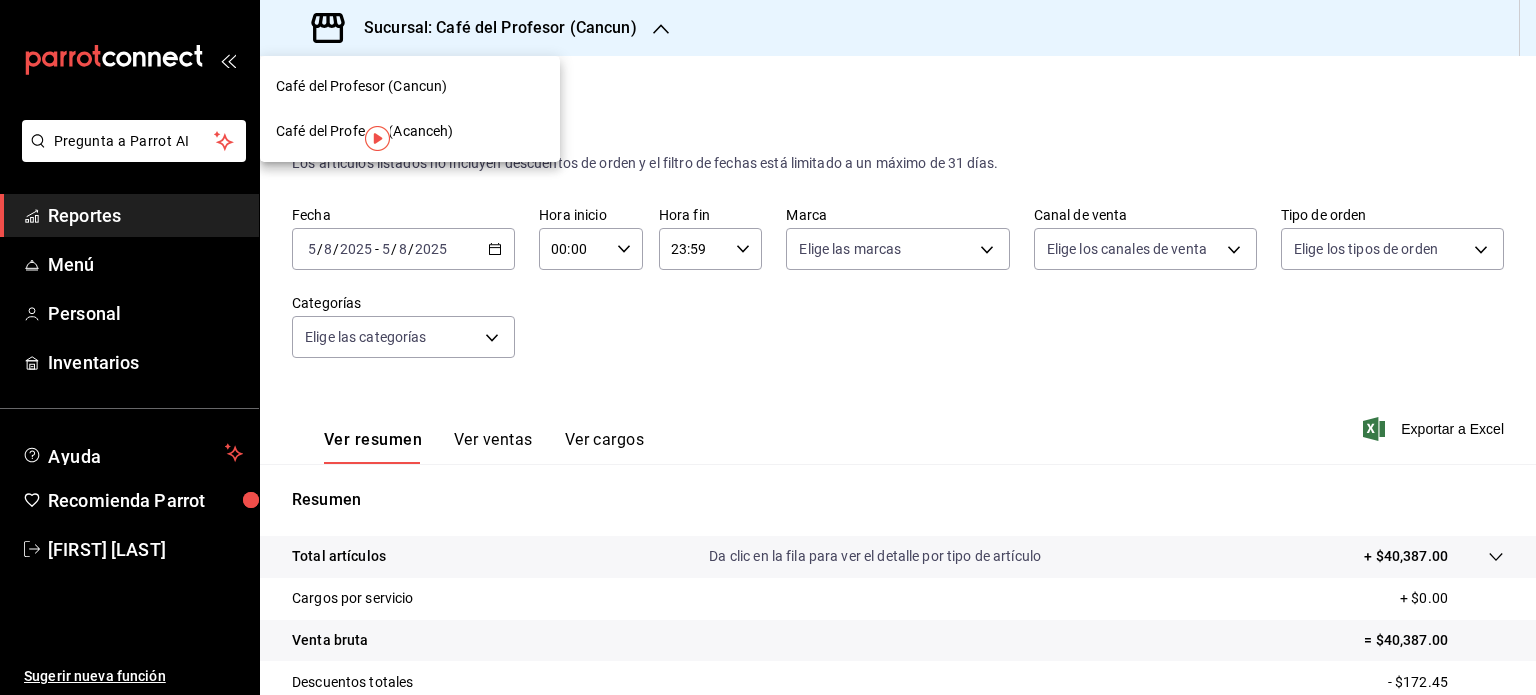 click on "Café del Profesor (Acanceh)" at bounding box center [410, 131] 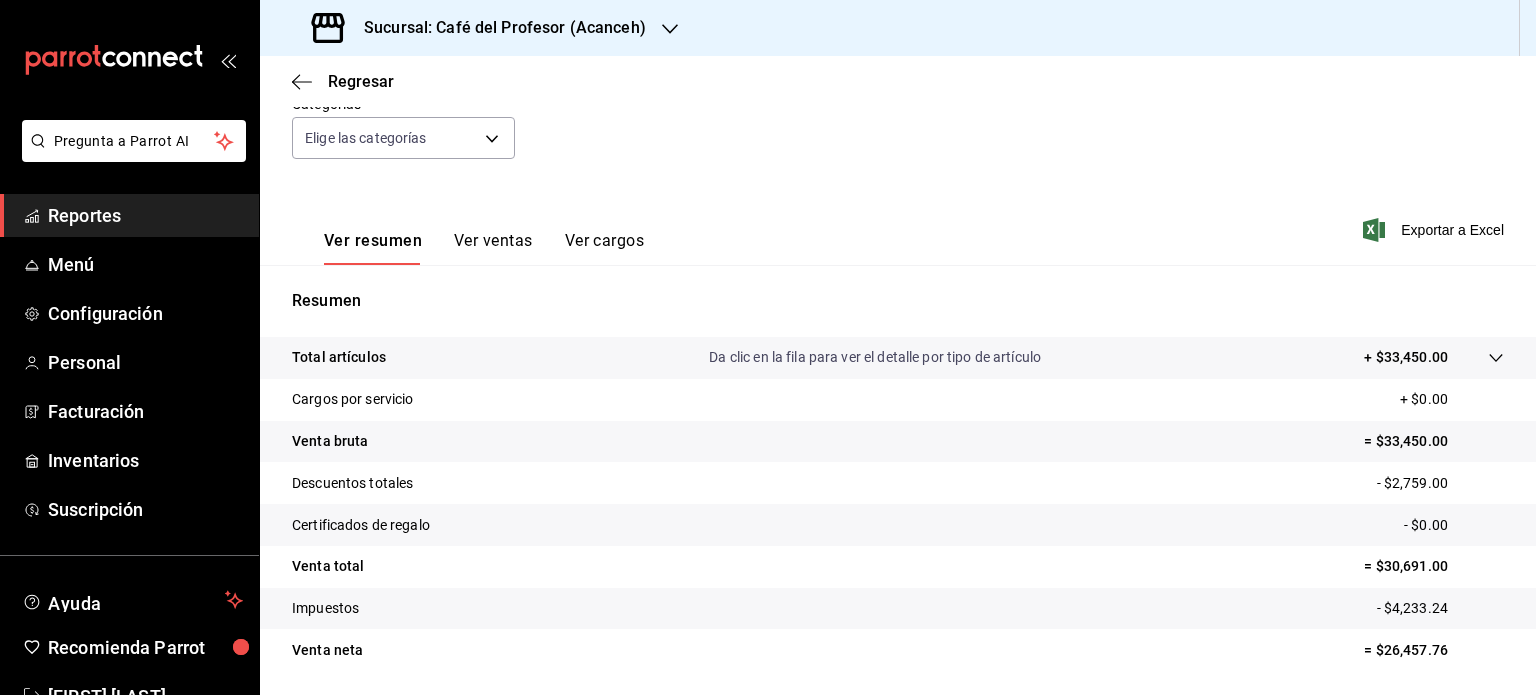 scroll, scrollTop: 63, scrollLeft: 0, axis: vertical 